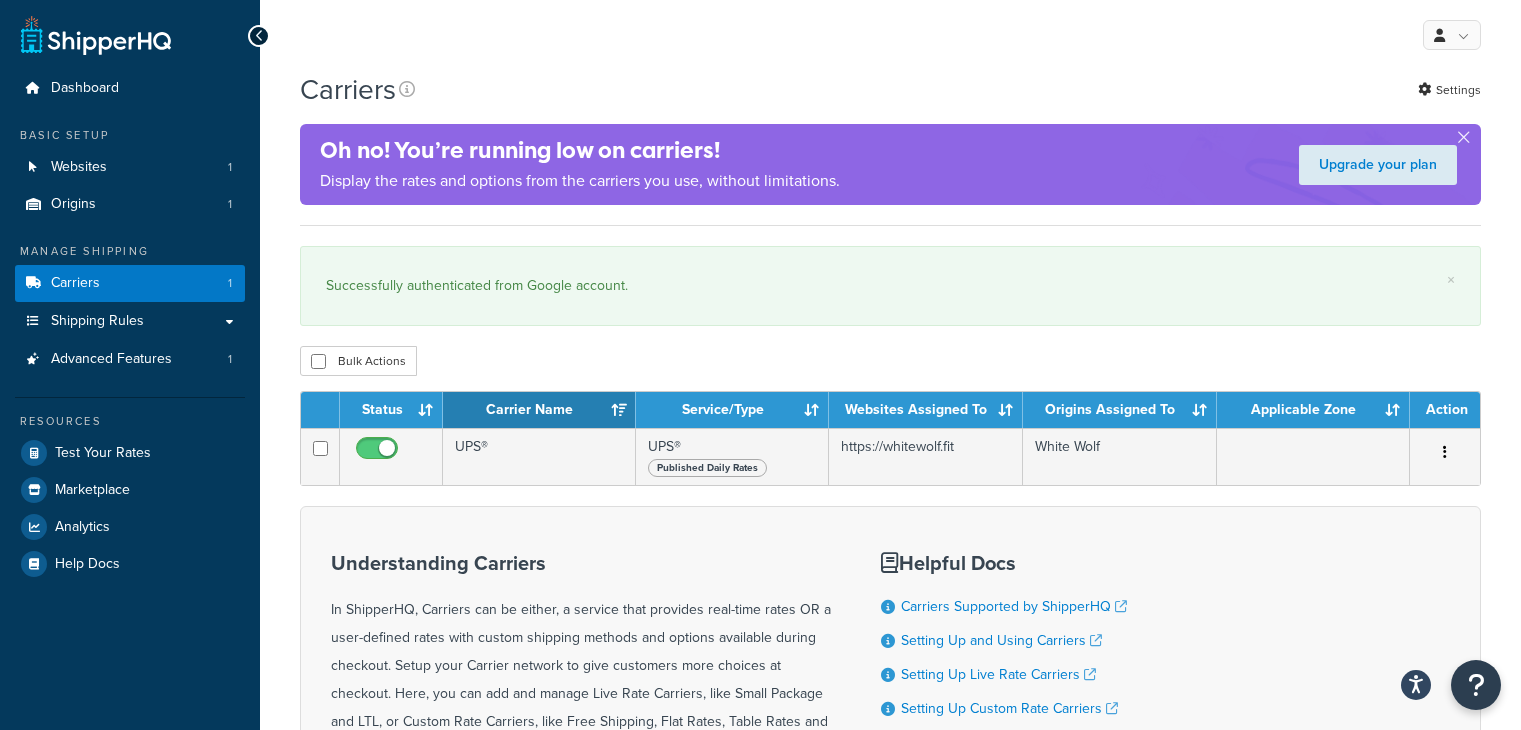 scroll, scrollTop: 0, scrollLeft: 0, axis: both 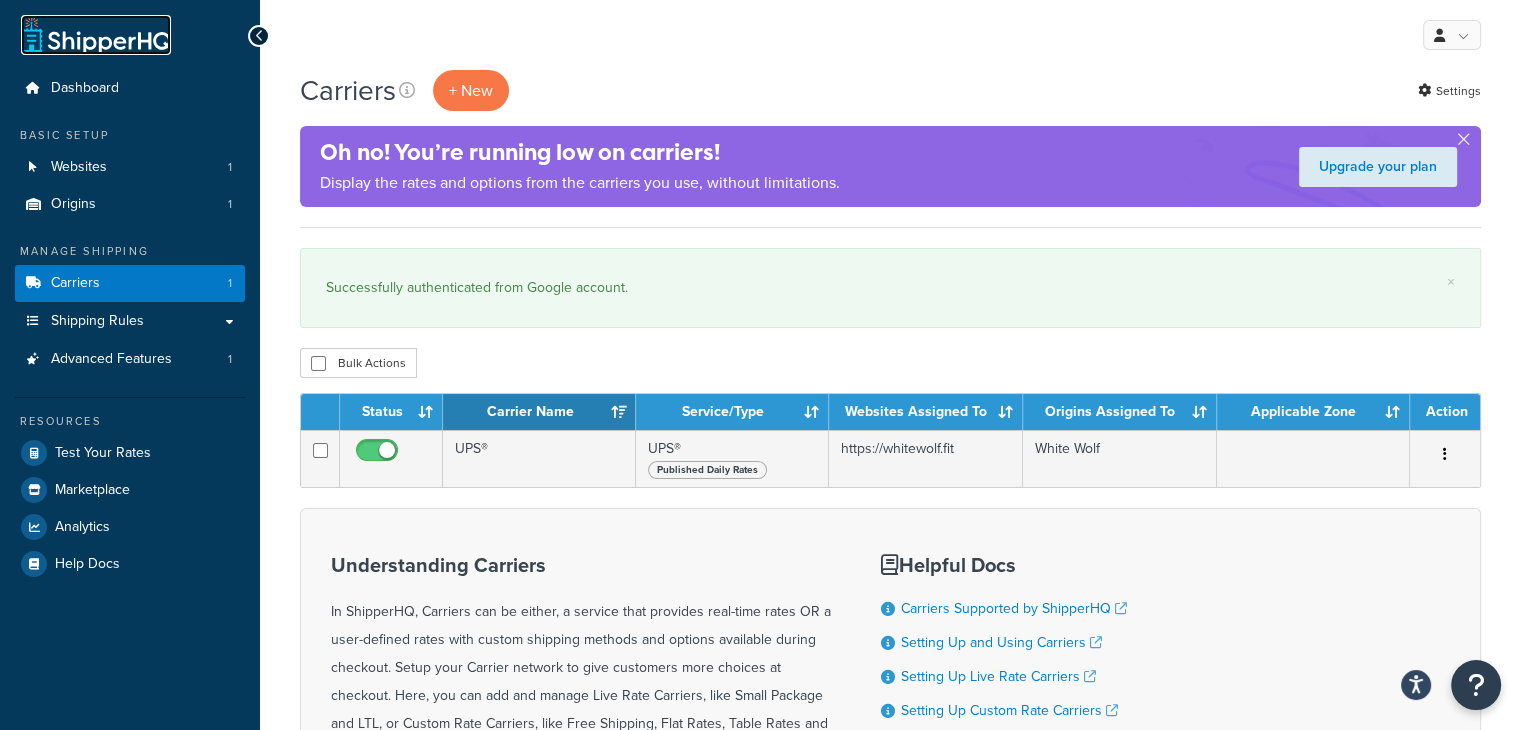click at bounding box center [96, 35] 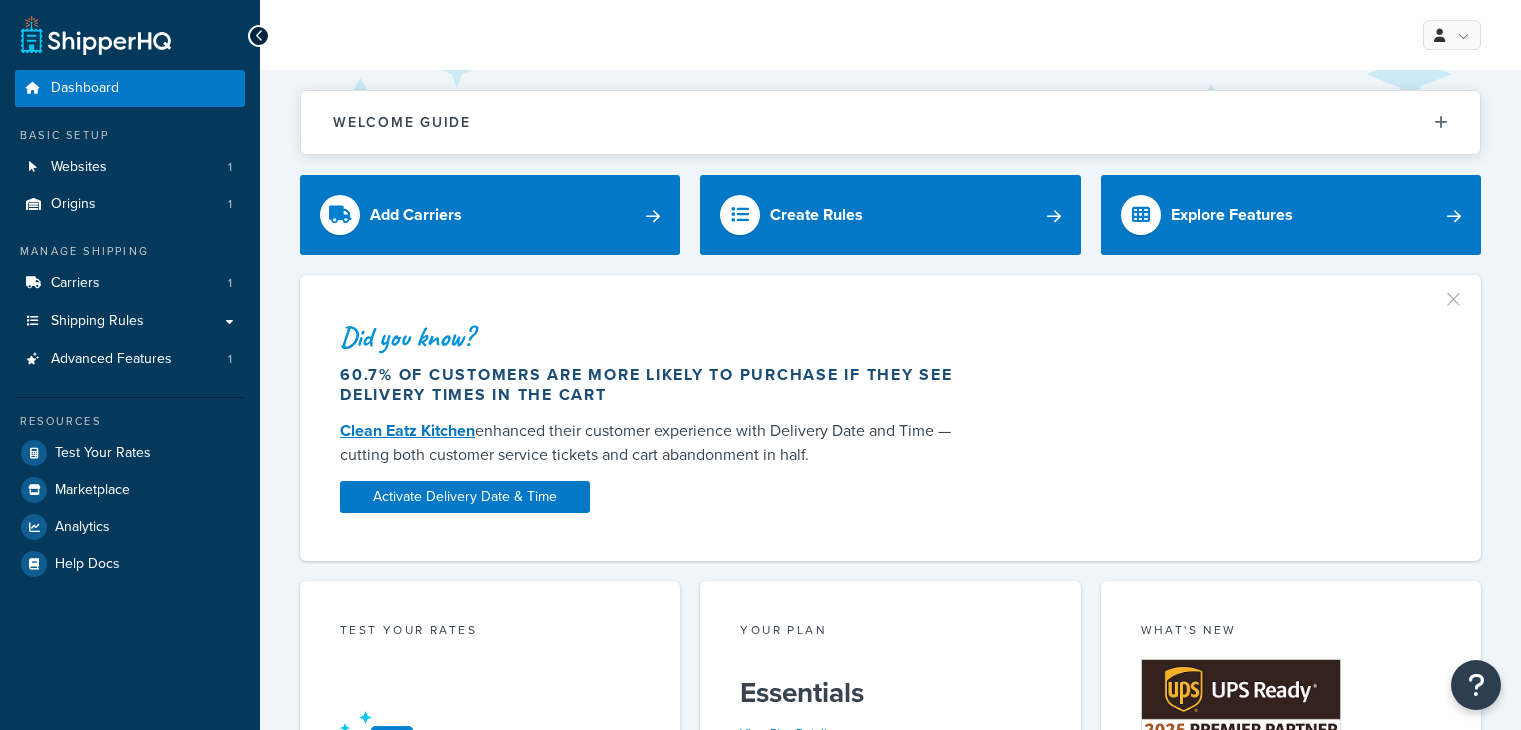 scroll, scrollTop: 0, scrollLeft: 0, axis: both 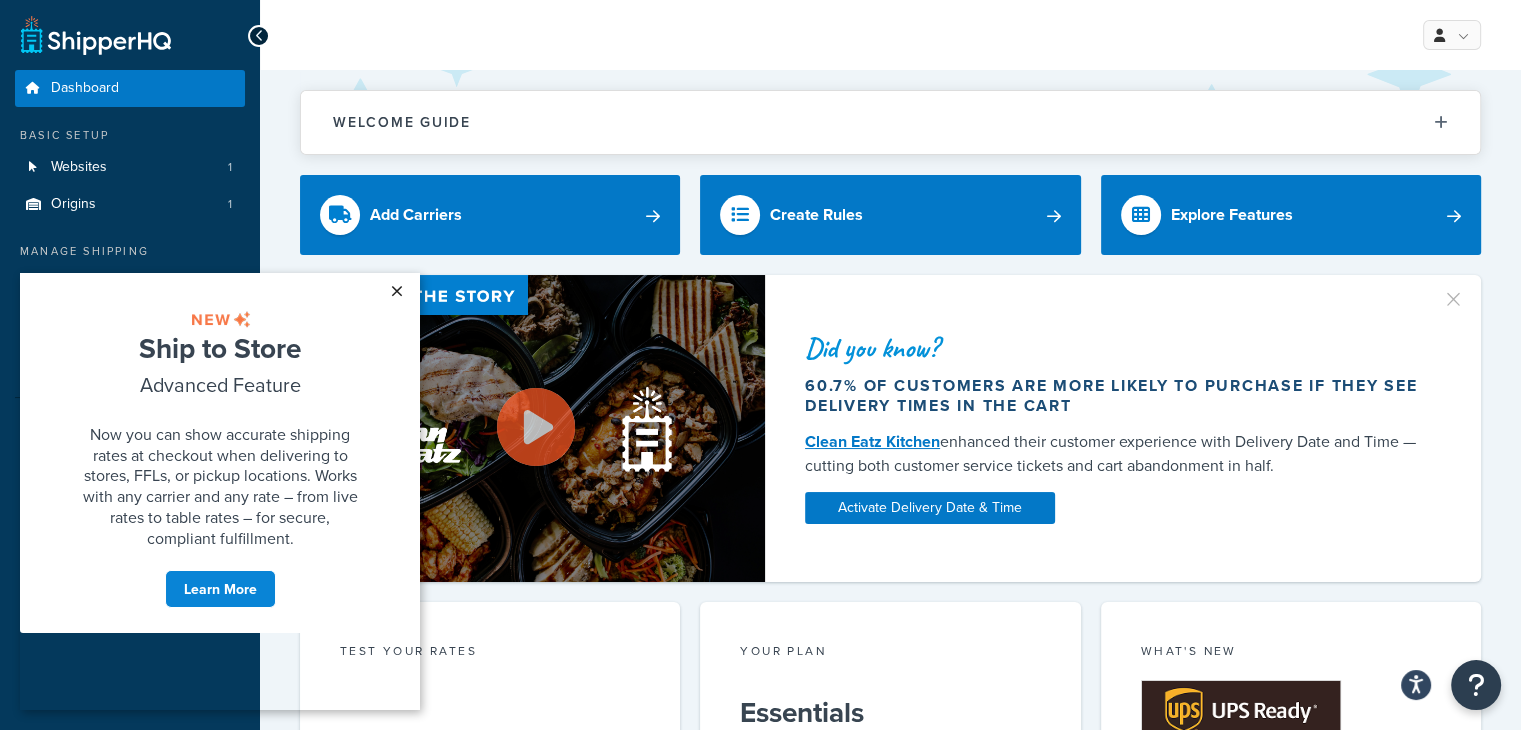click on "×" at bounding box center (396, 291) 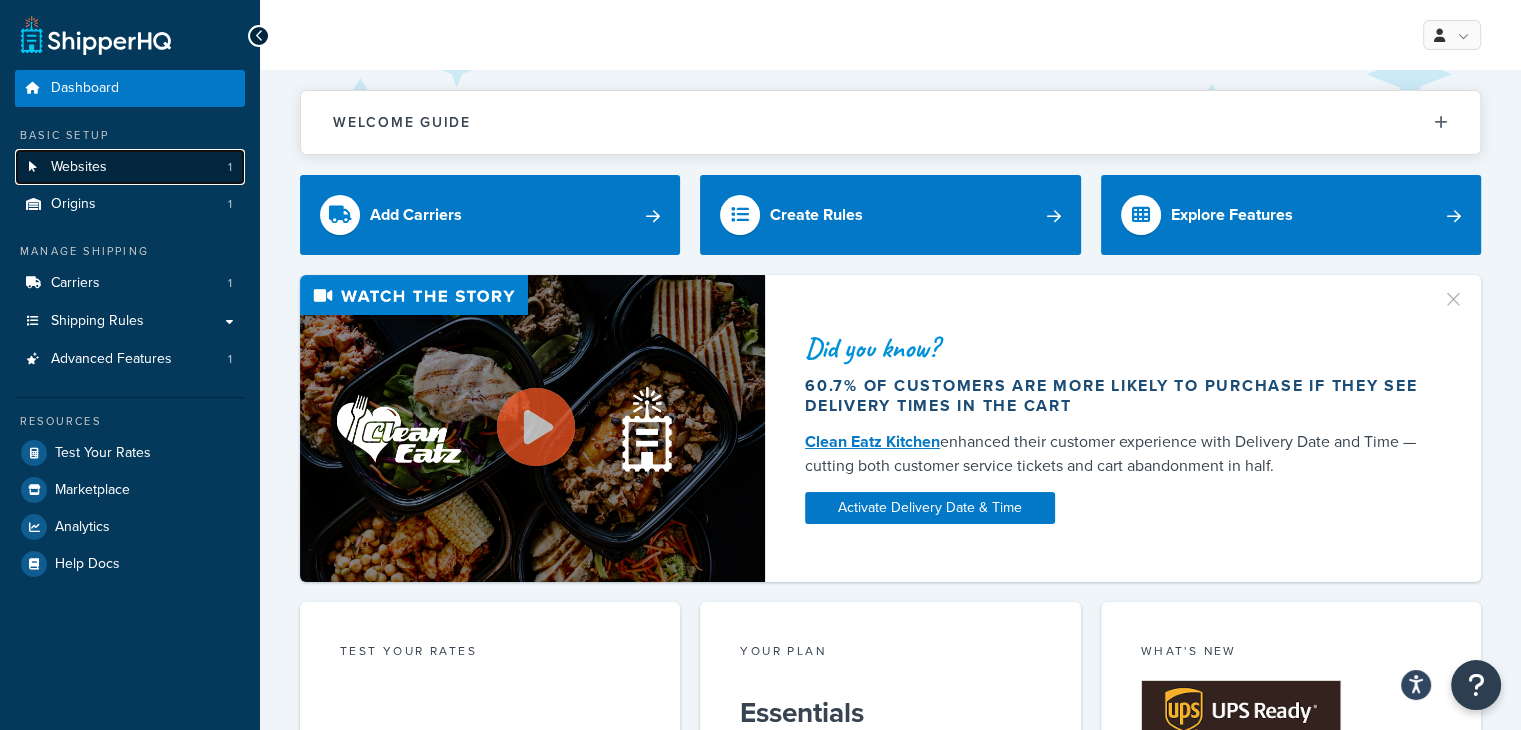 click on "Websites" at bounding box center [79, 167] 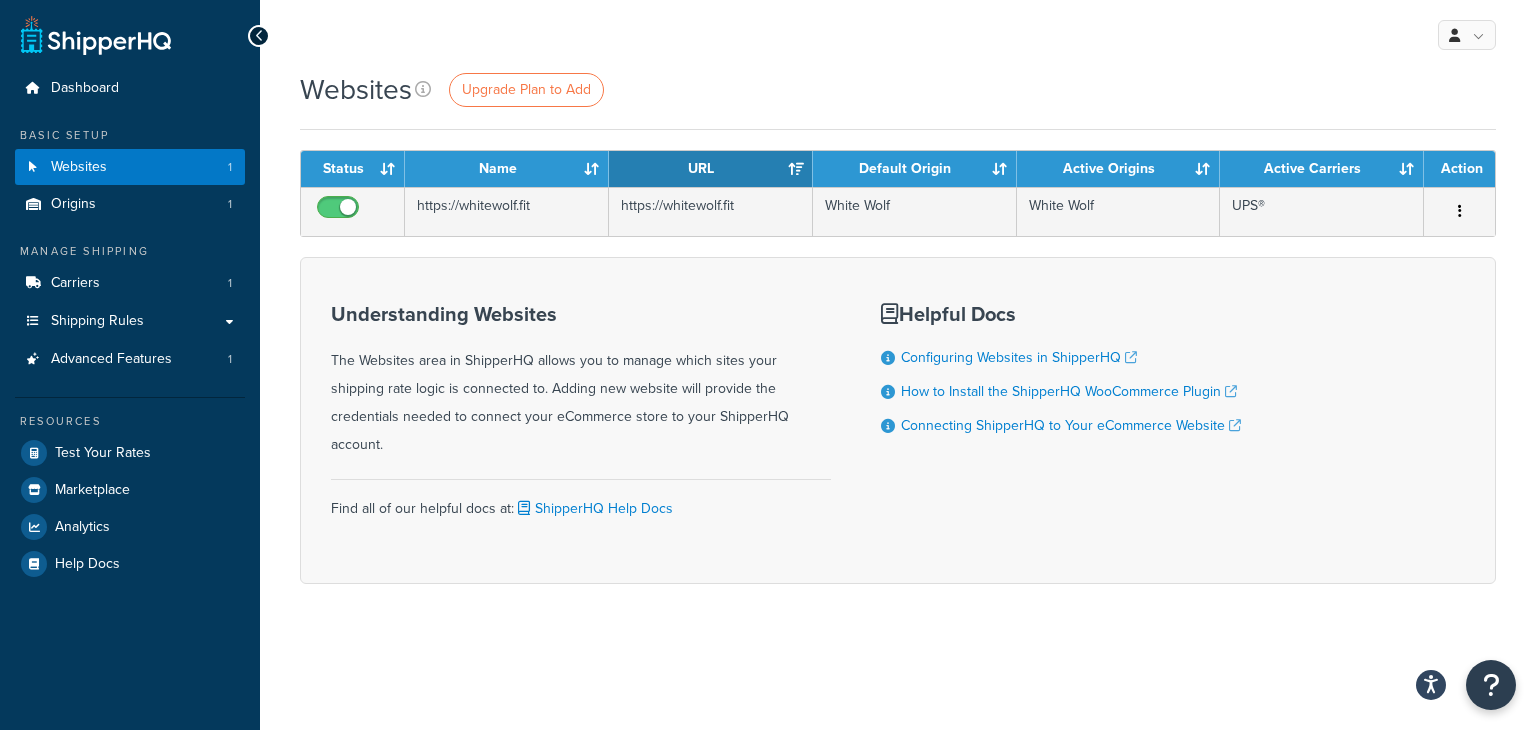 scroll, scrollTop: 0, scrollLeft: 0, axis: both 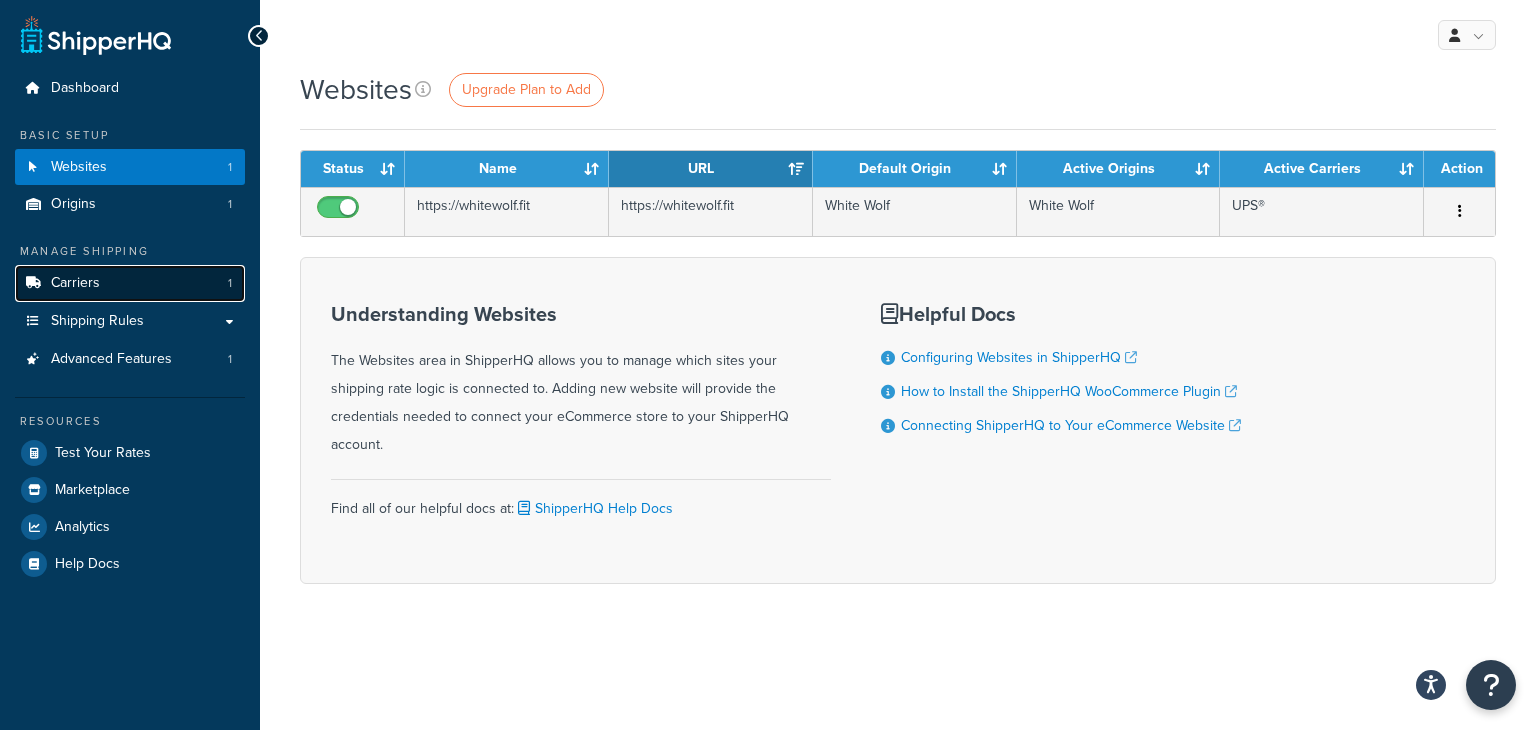 click on "Carriers" at bounding box center (75, 283) 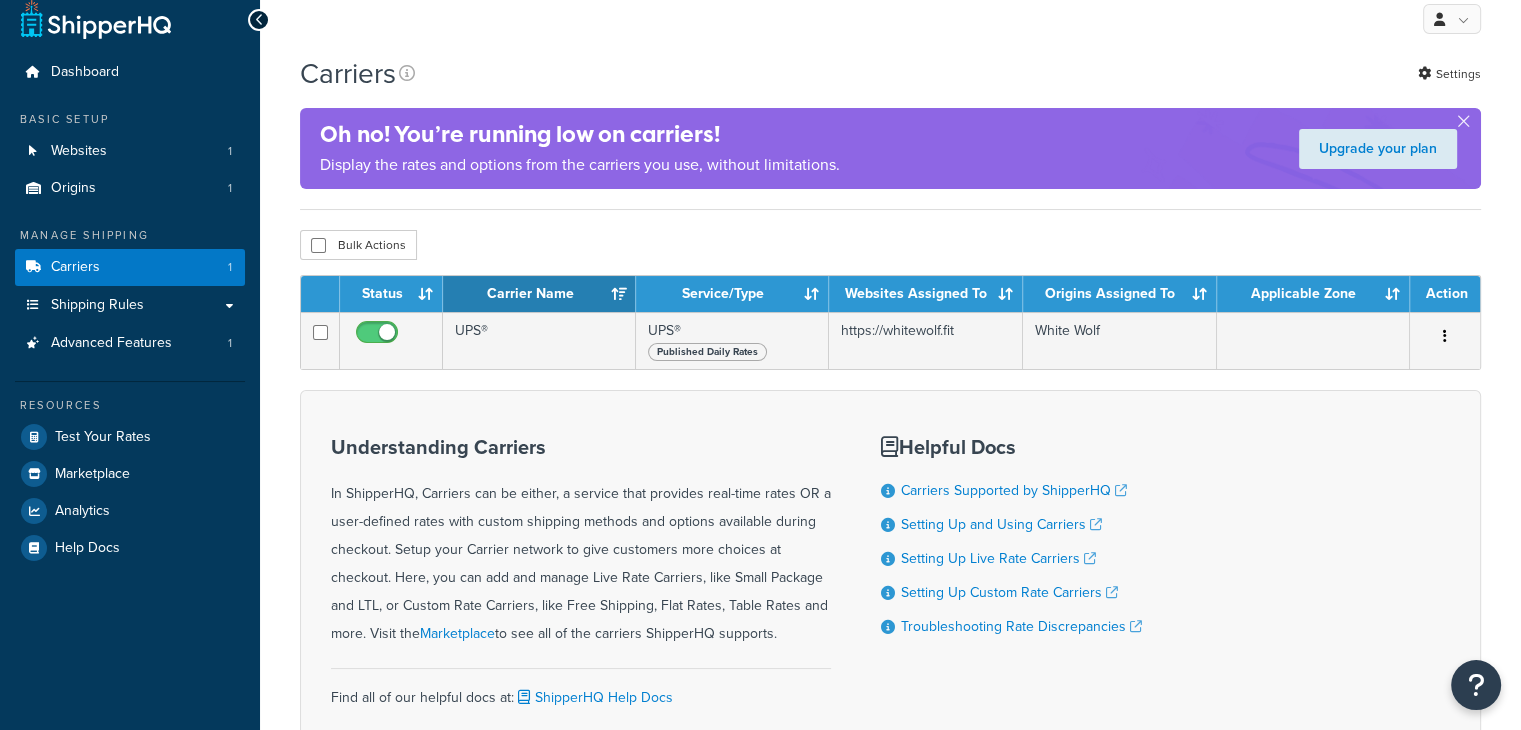 scroll, scrollTop: 24, scrollLeft: 0, axis: vertical 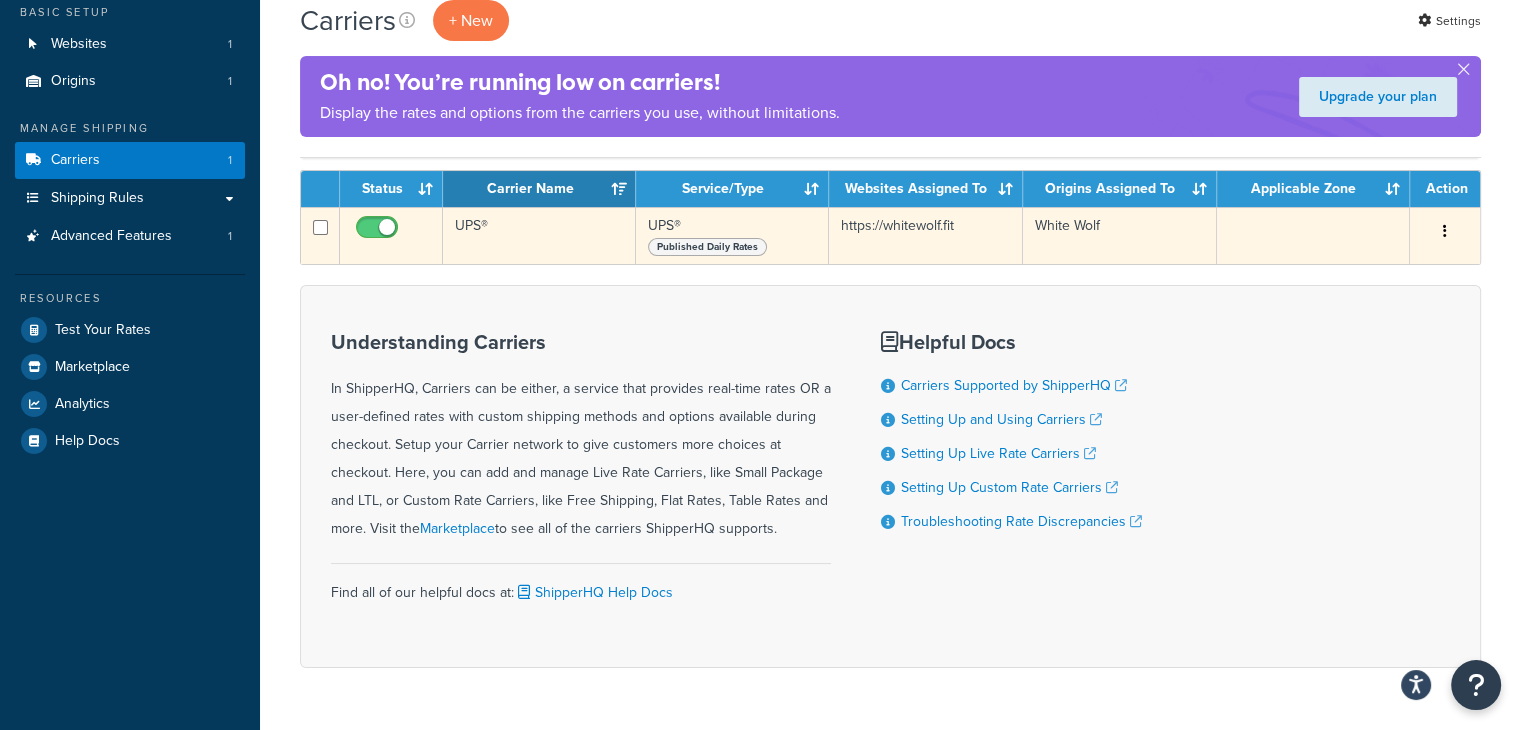 click on "UPS®" at bounding box center (539, 235) 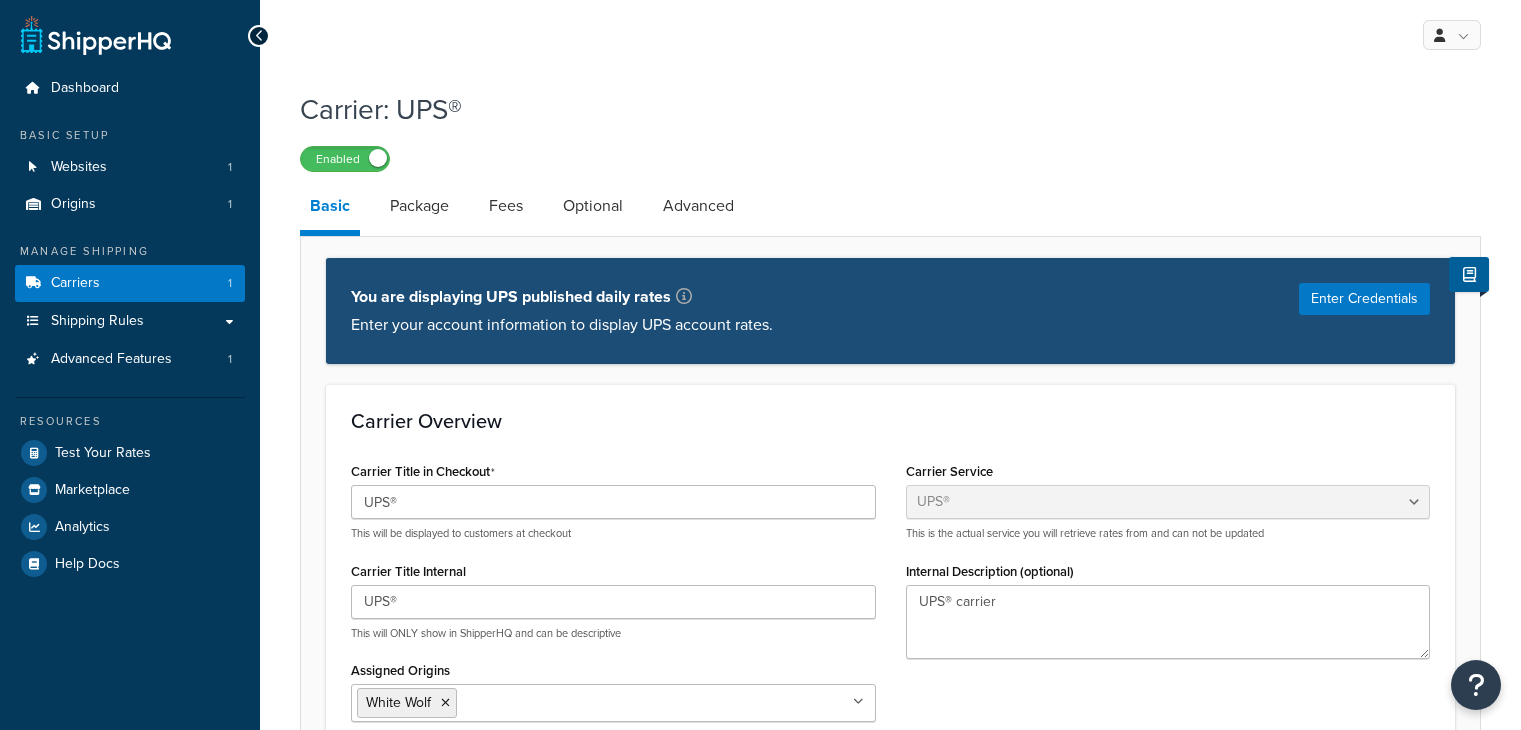 select on "ups" 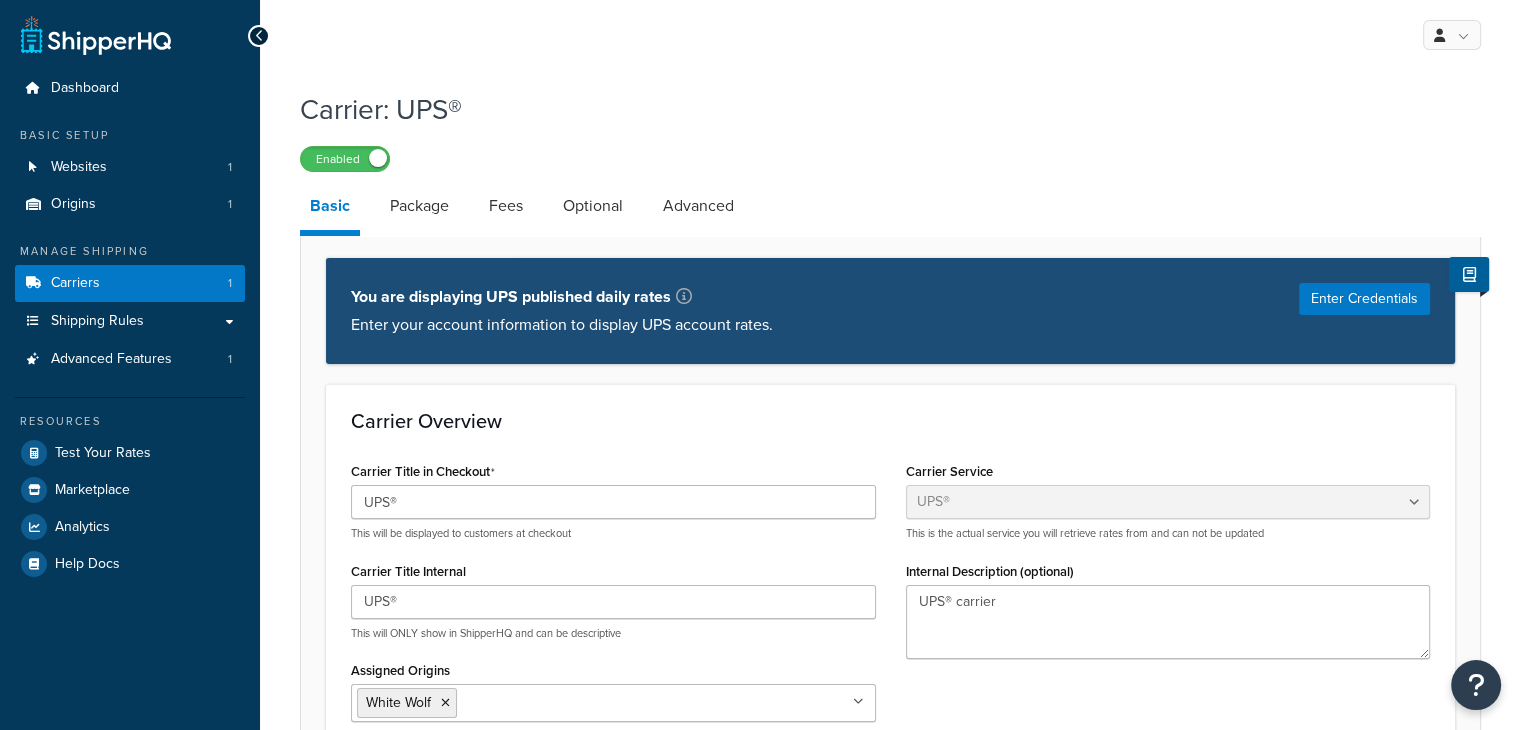 scroll, scrollTop: 0, scrollLeft: 0, axis: both 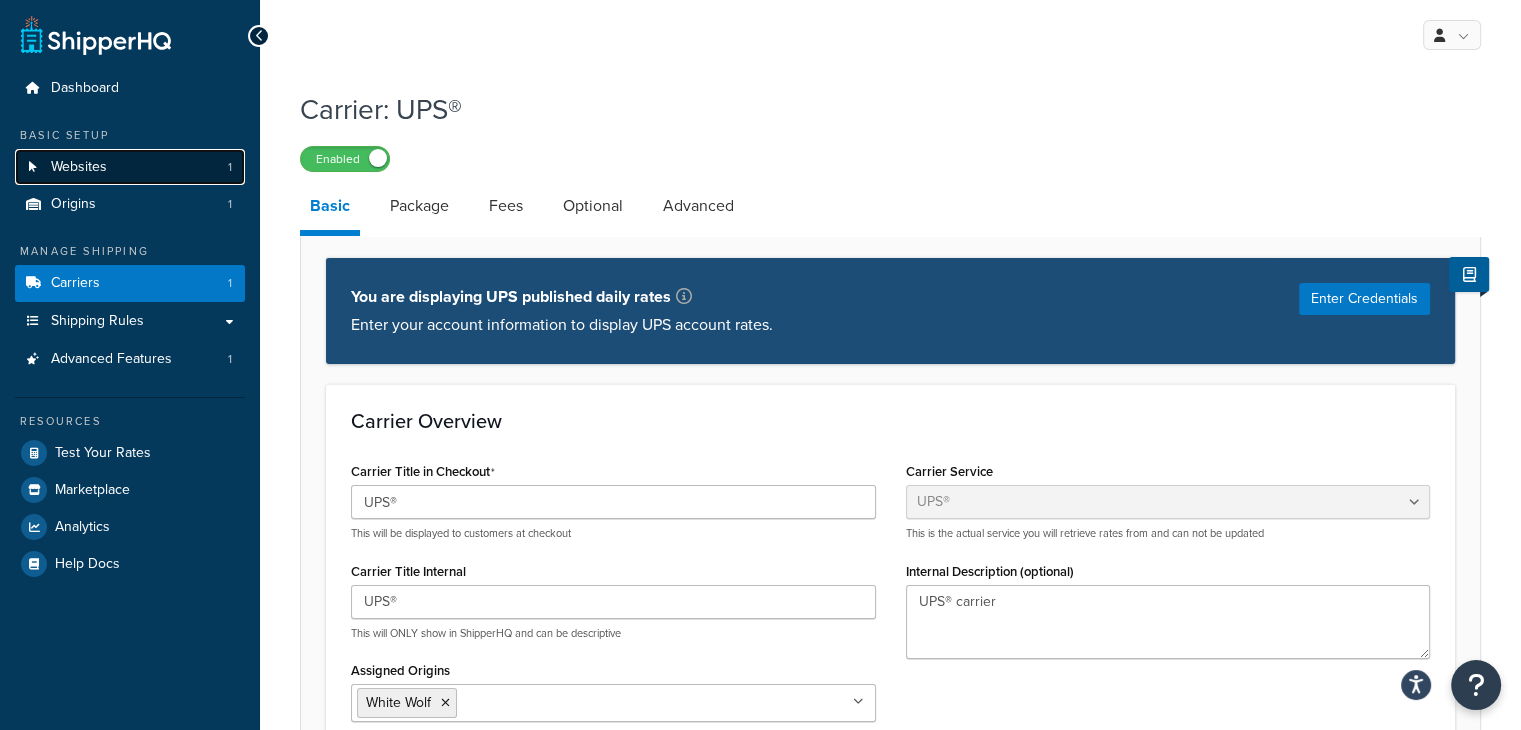 click on "Websites" at bounding box center (79, 167) 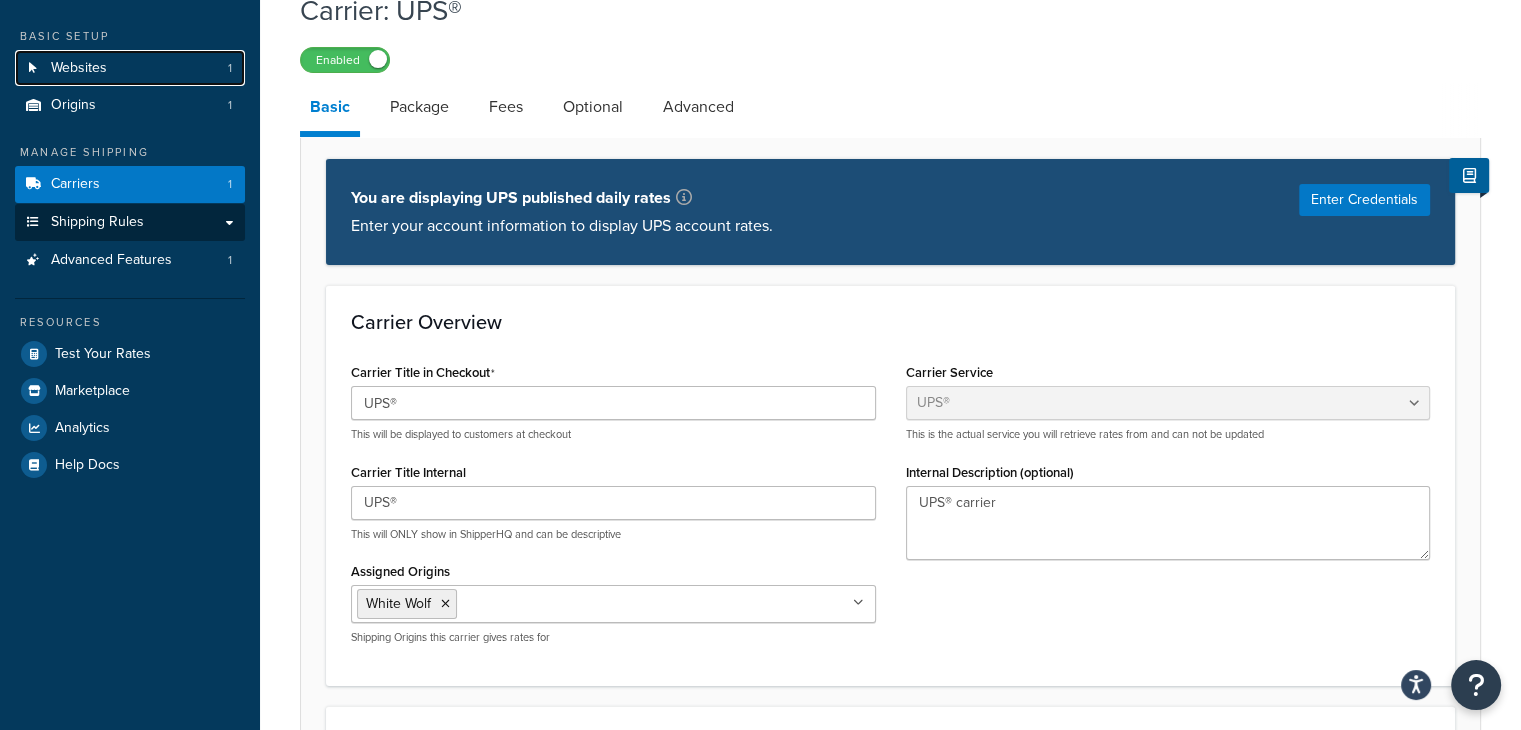 scroll, scrollTop: 108, scrollLeft: 0, axis: vertical 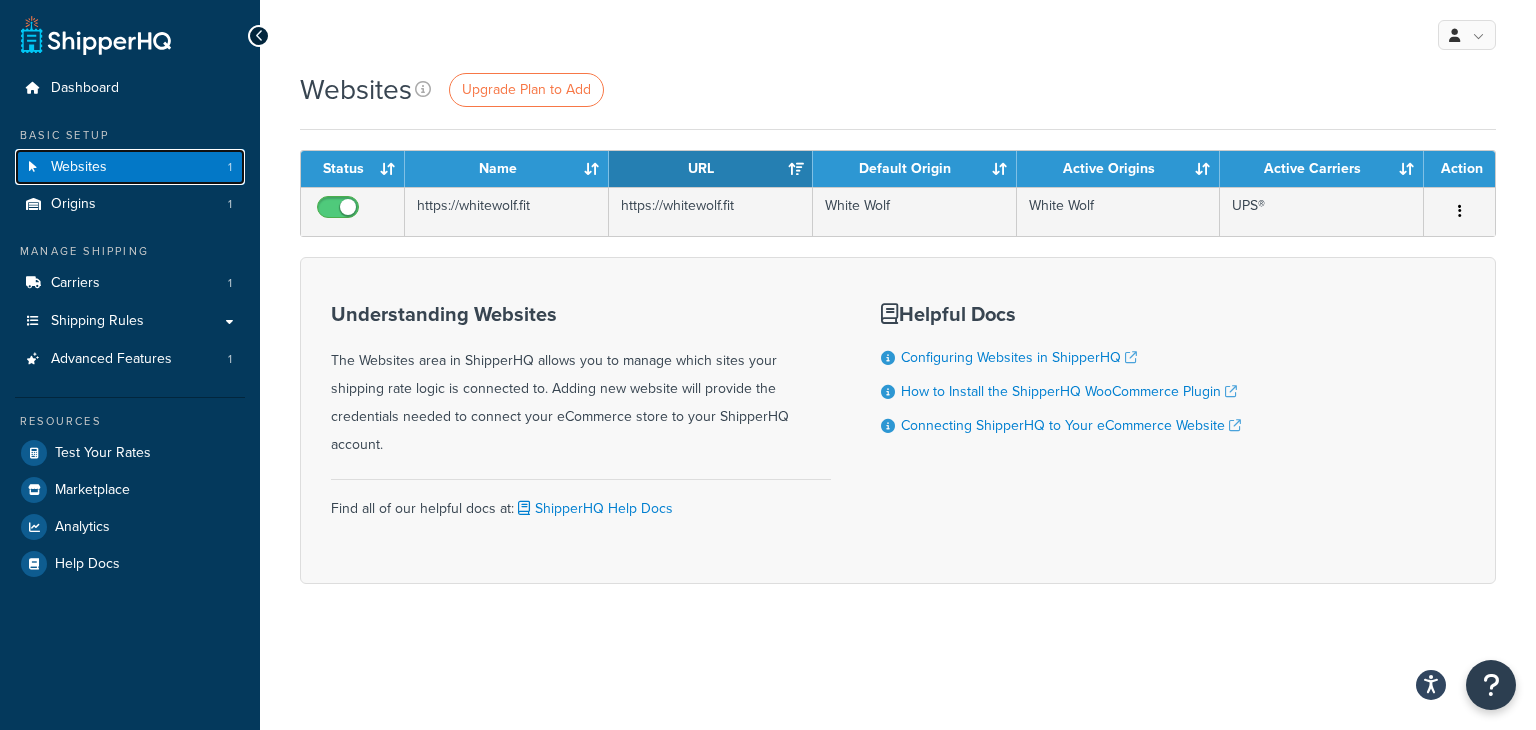 click on "Websites
1" at bounding box center [130, 167] 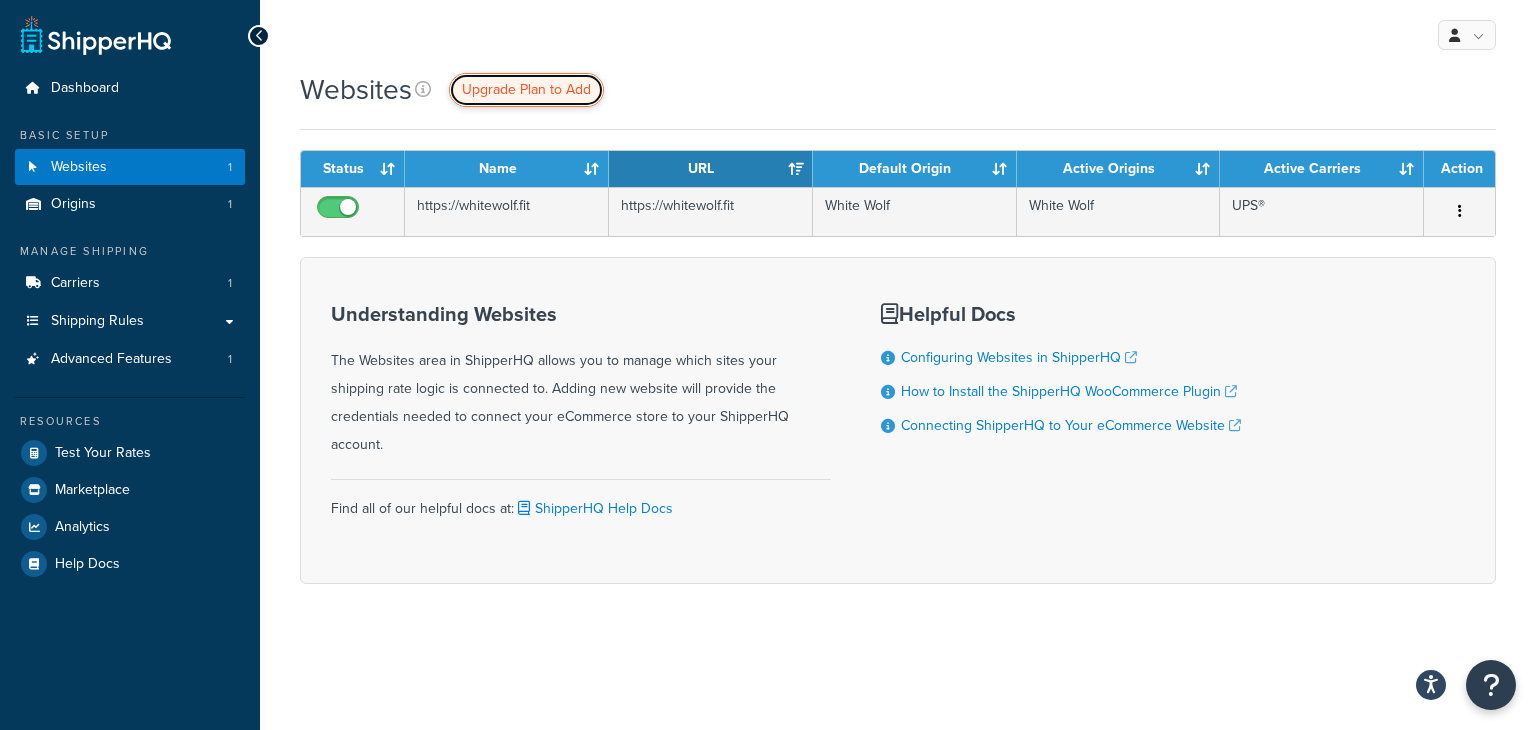 click on "Upgrade Plan to Add" at bounding box center (526, 89) 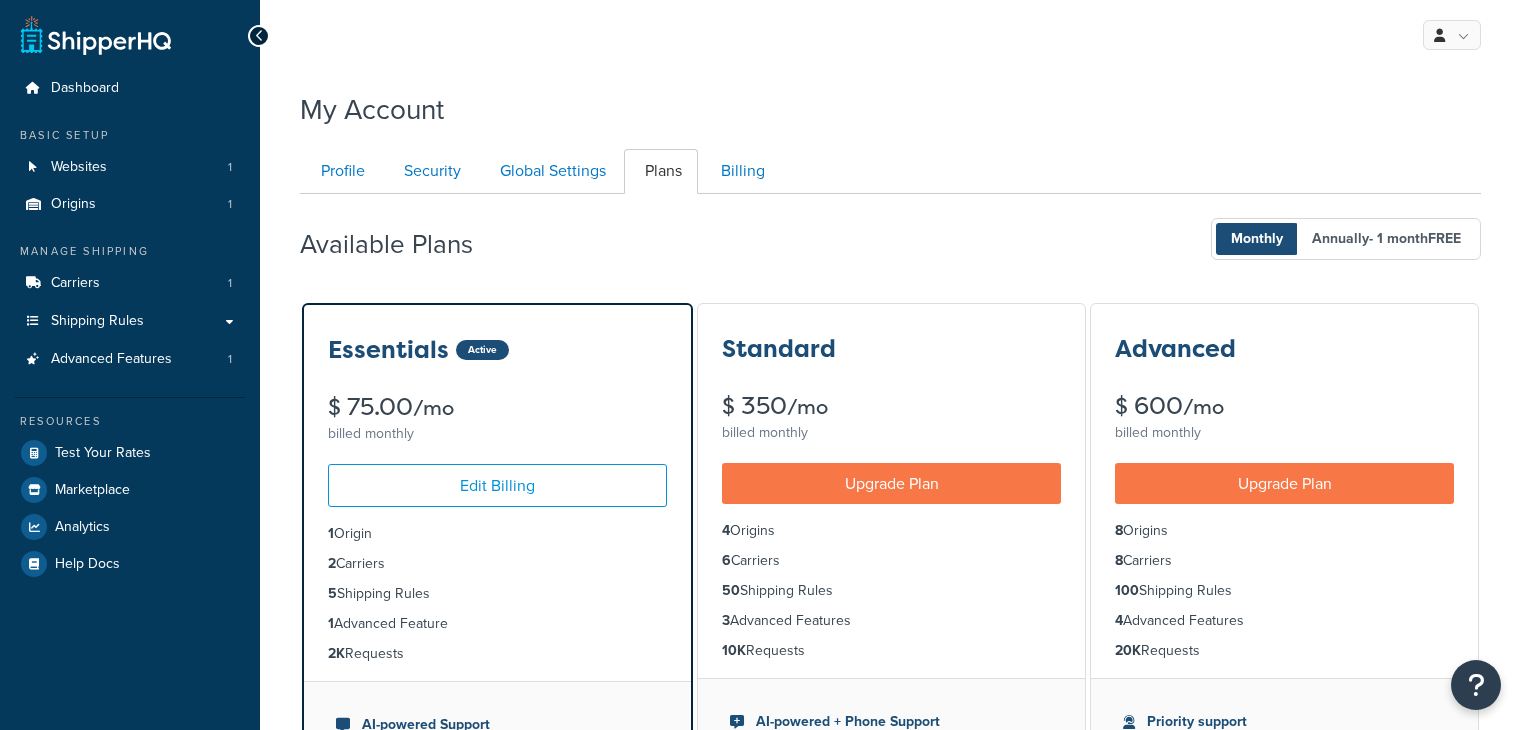 scroll, scrollTop: 0, scrollLeft: 0, axis: both 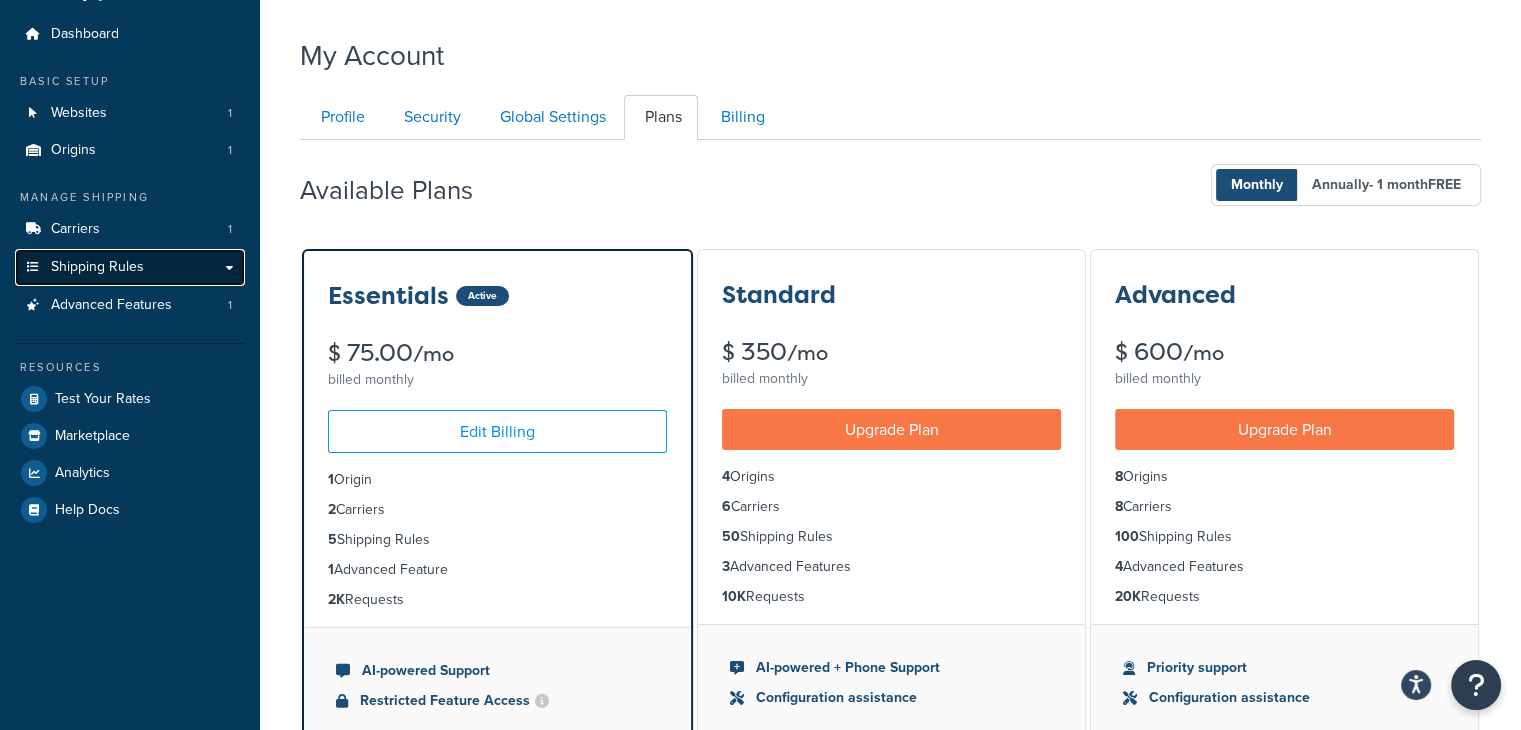 click on "Shipping Rules" at bounding box center [130, 267] 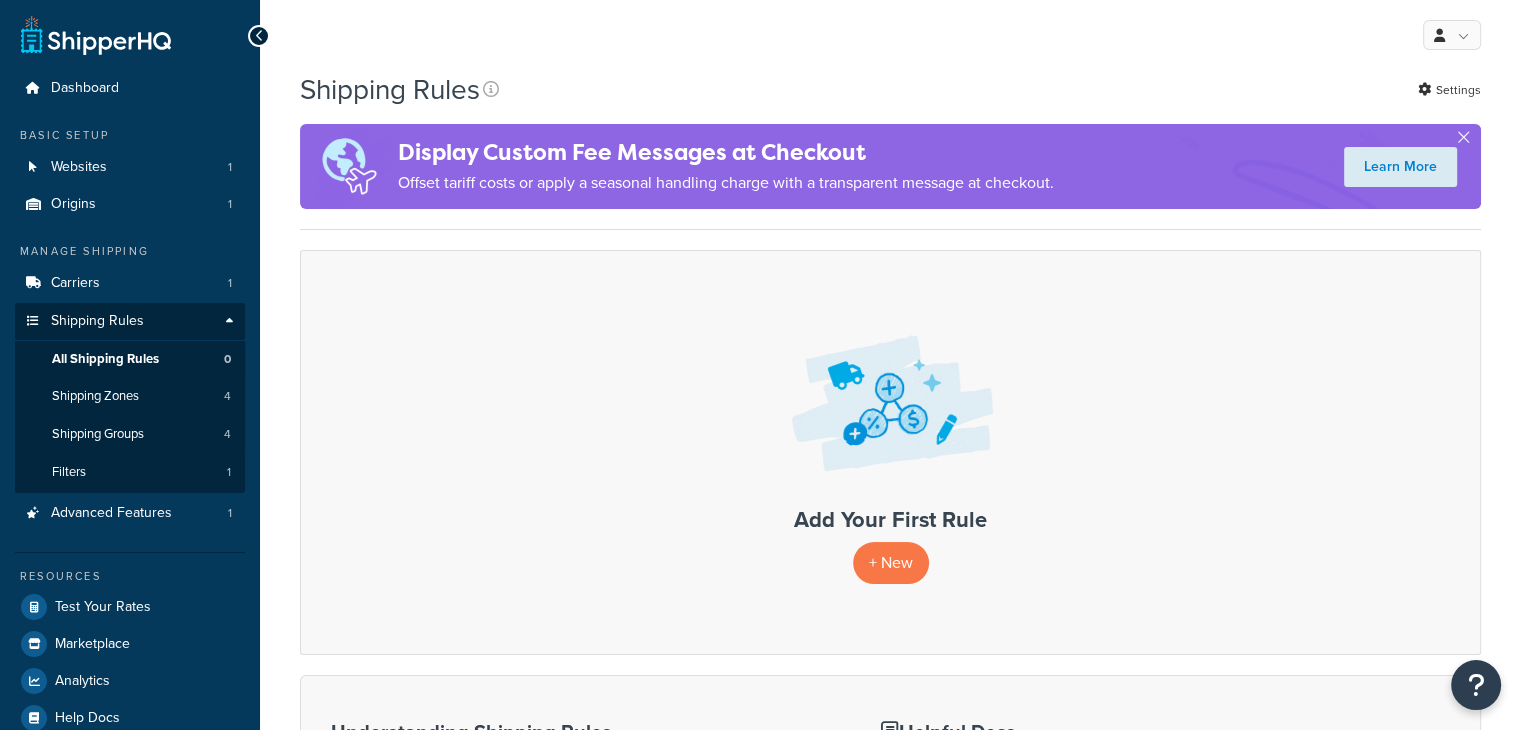 scroll, scrollTop: 60, scrollLeft: 0, axis: vertical 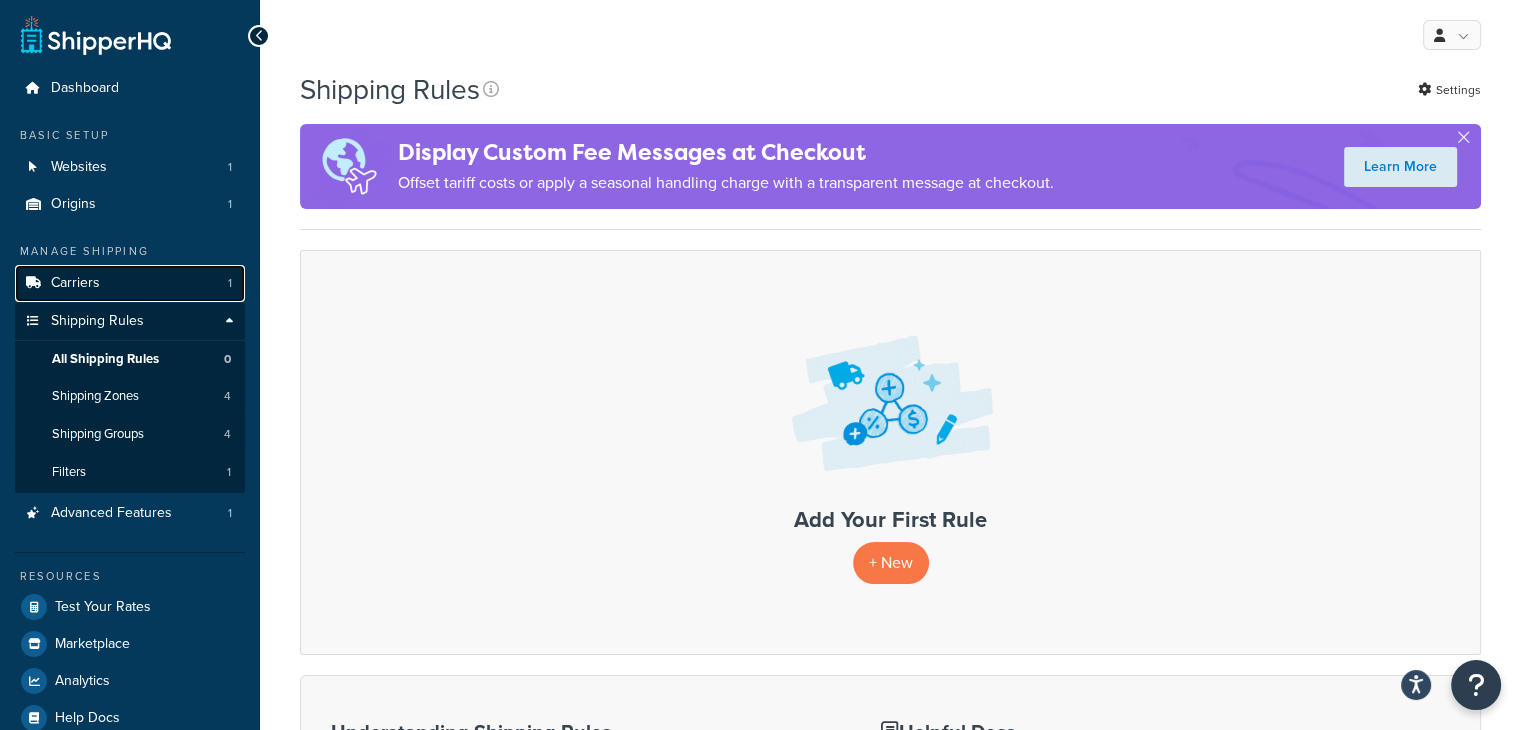 click on "Carriers
1" at bounding box center (130, 283) 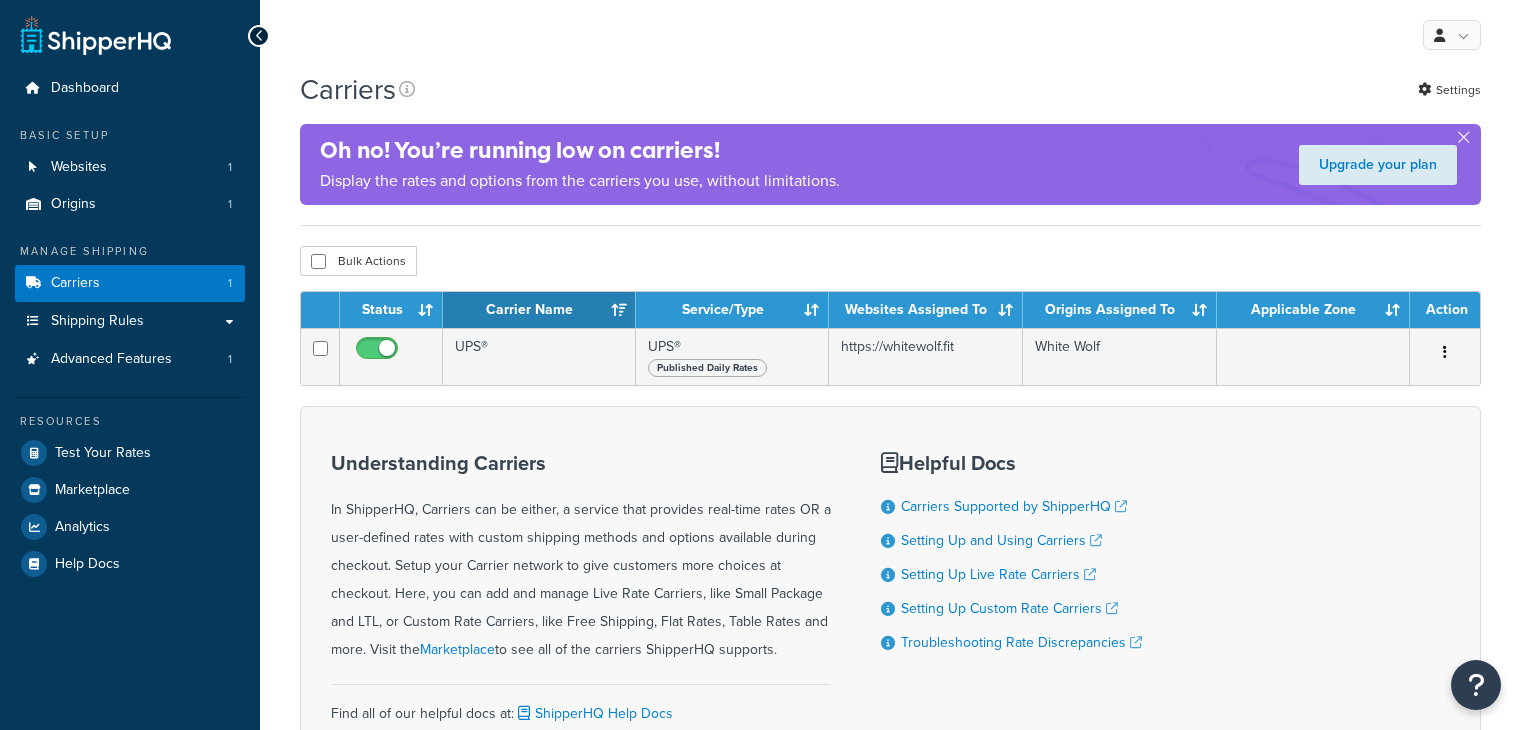 scroll, scrollTop: 0, scrollLeft: 0, axis: both 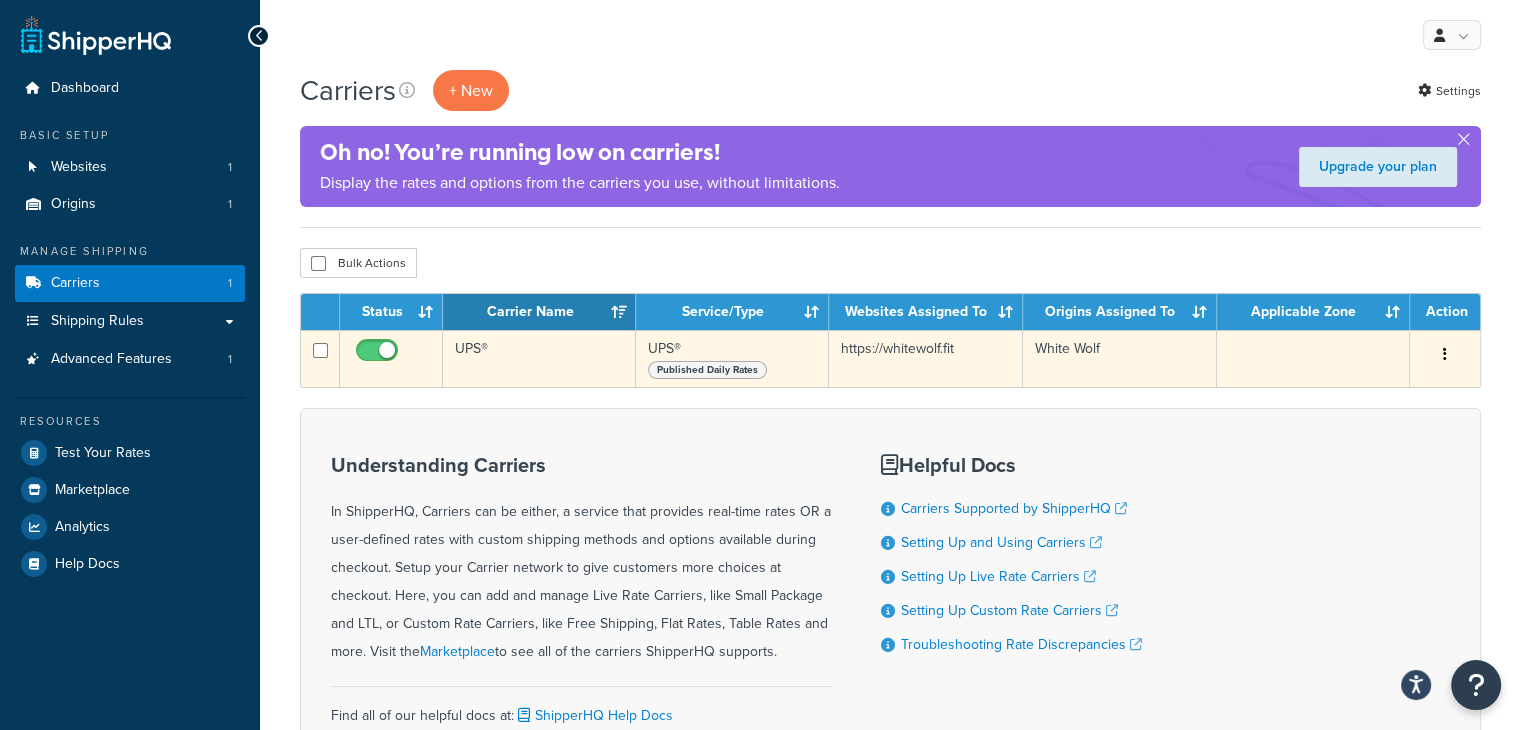 click at bounding box center [1445, 355] 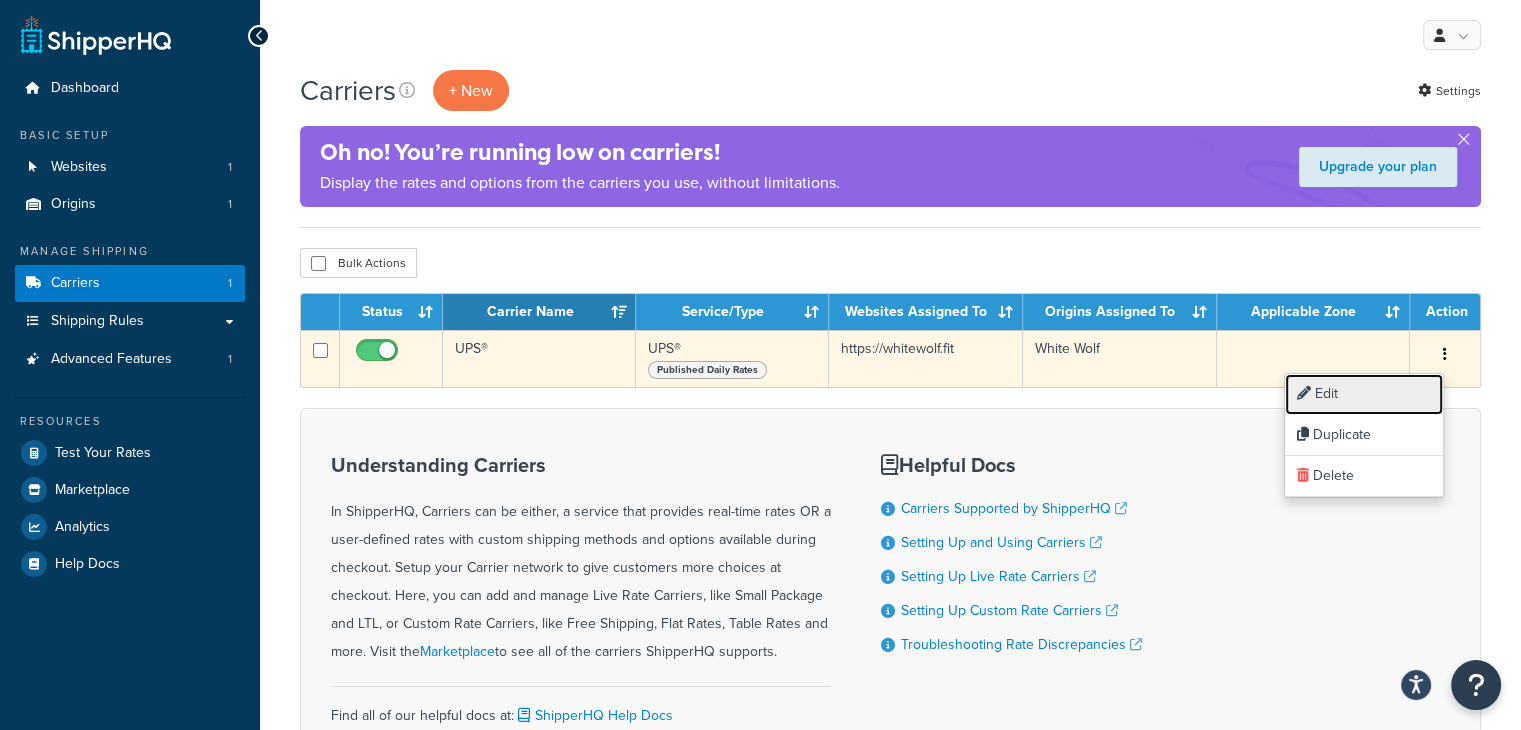 click on "Edit" at bounding box center [1364, 394] 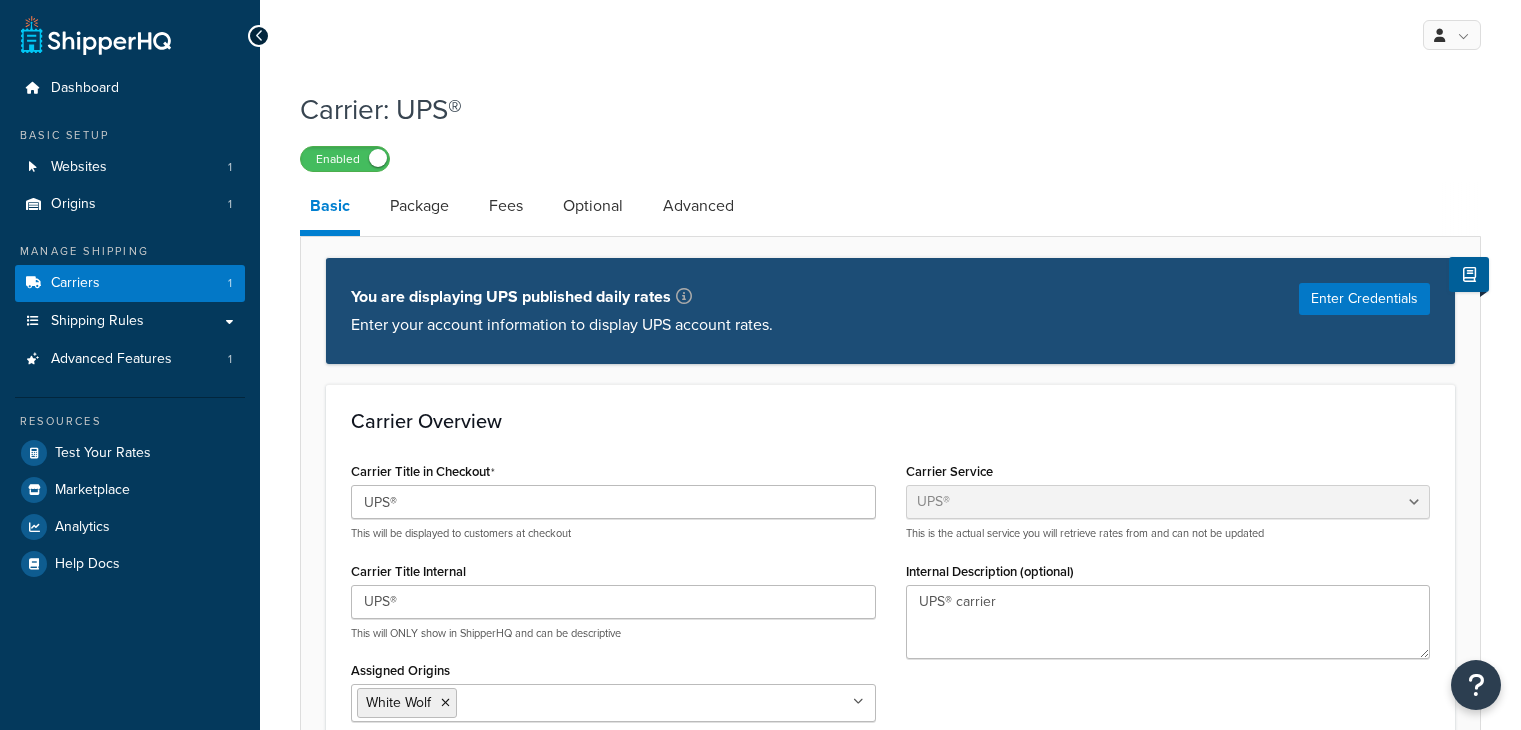 select on "ups" 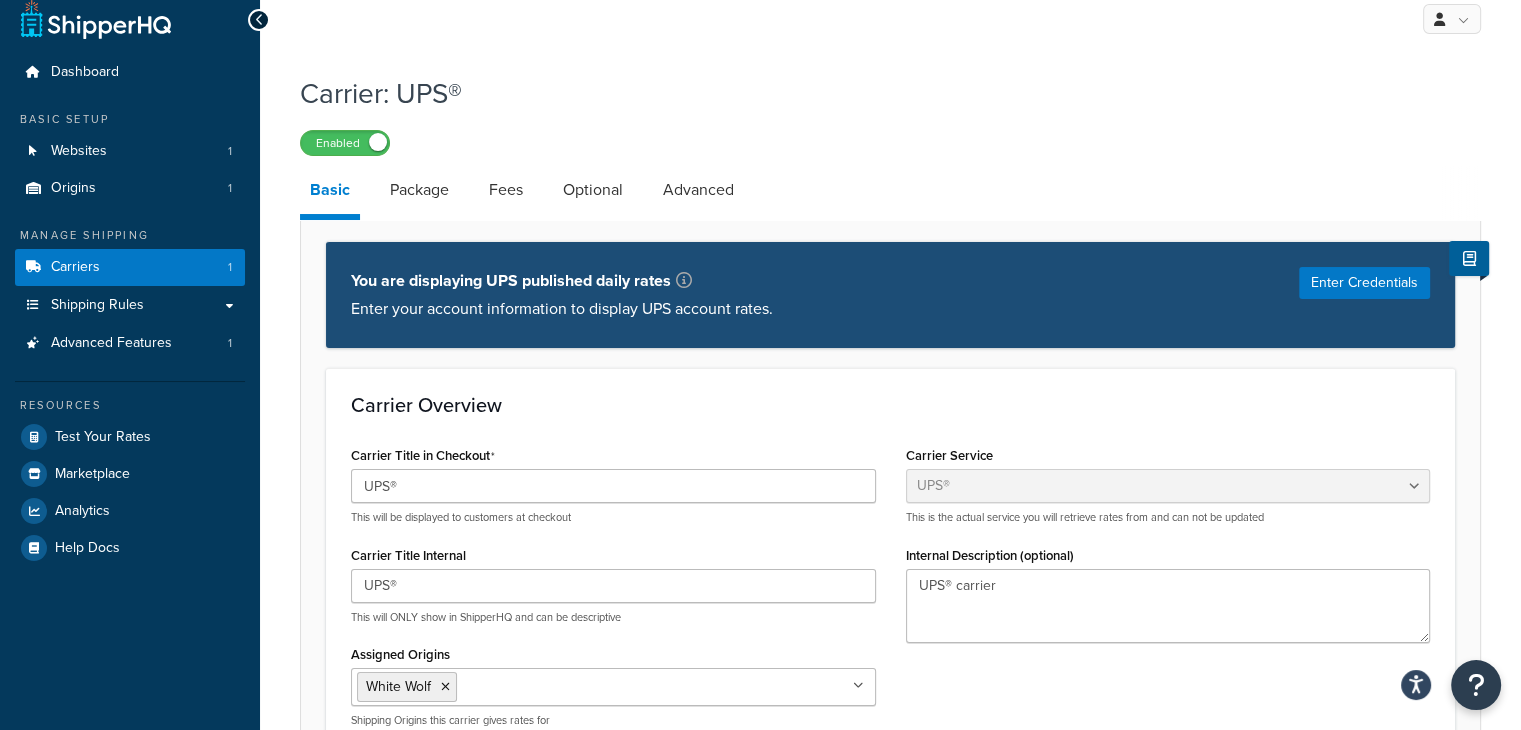 scroll, scrollTop: 0, scrollLeft: 0, axis: both 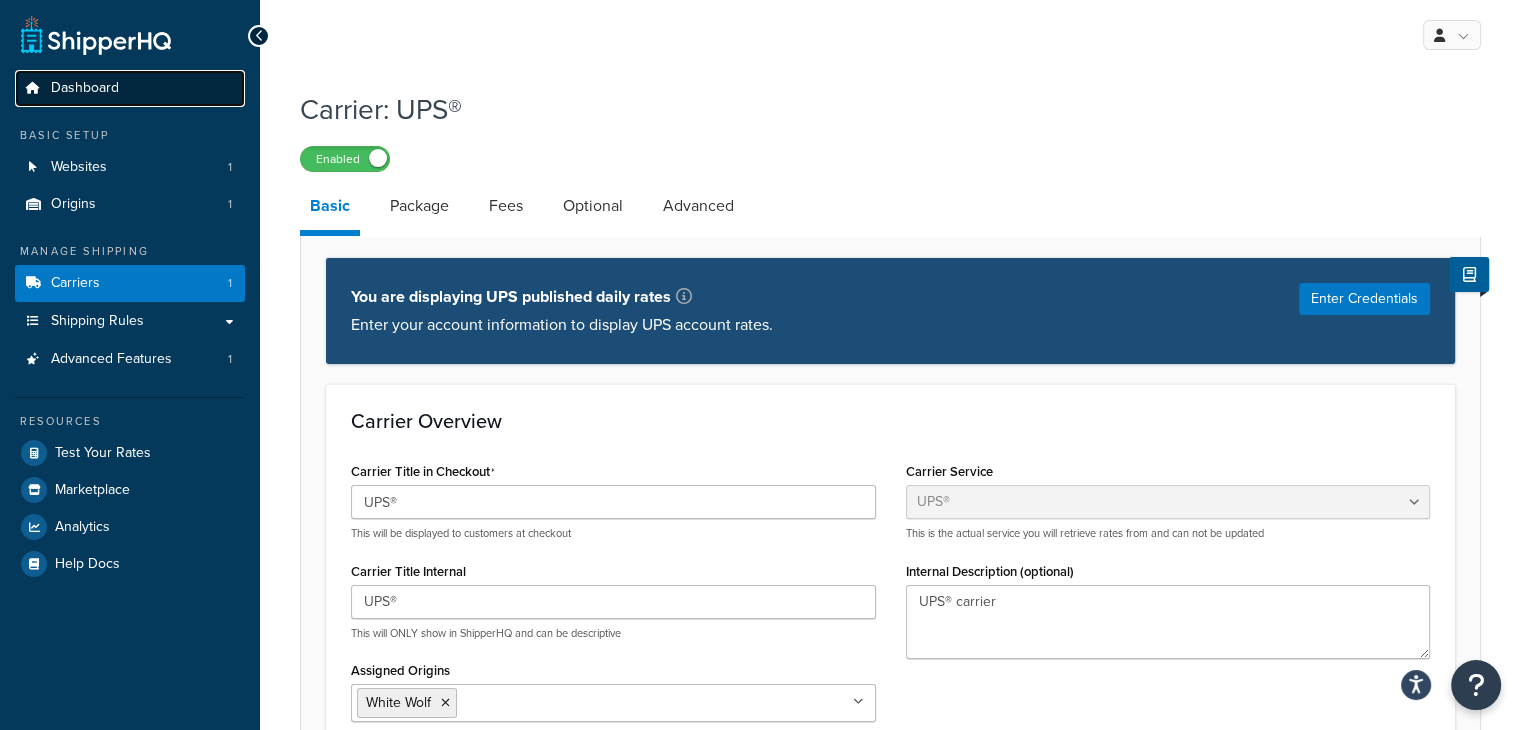 click on "Dashboard" at bounding box center [85, 88] 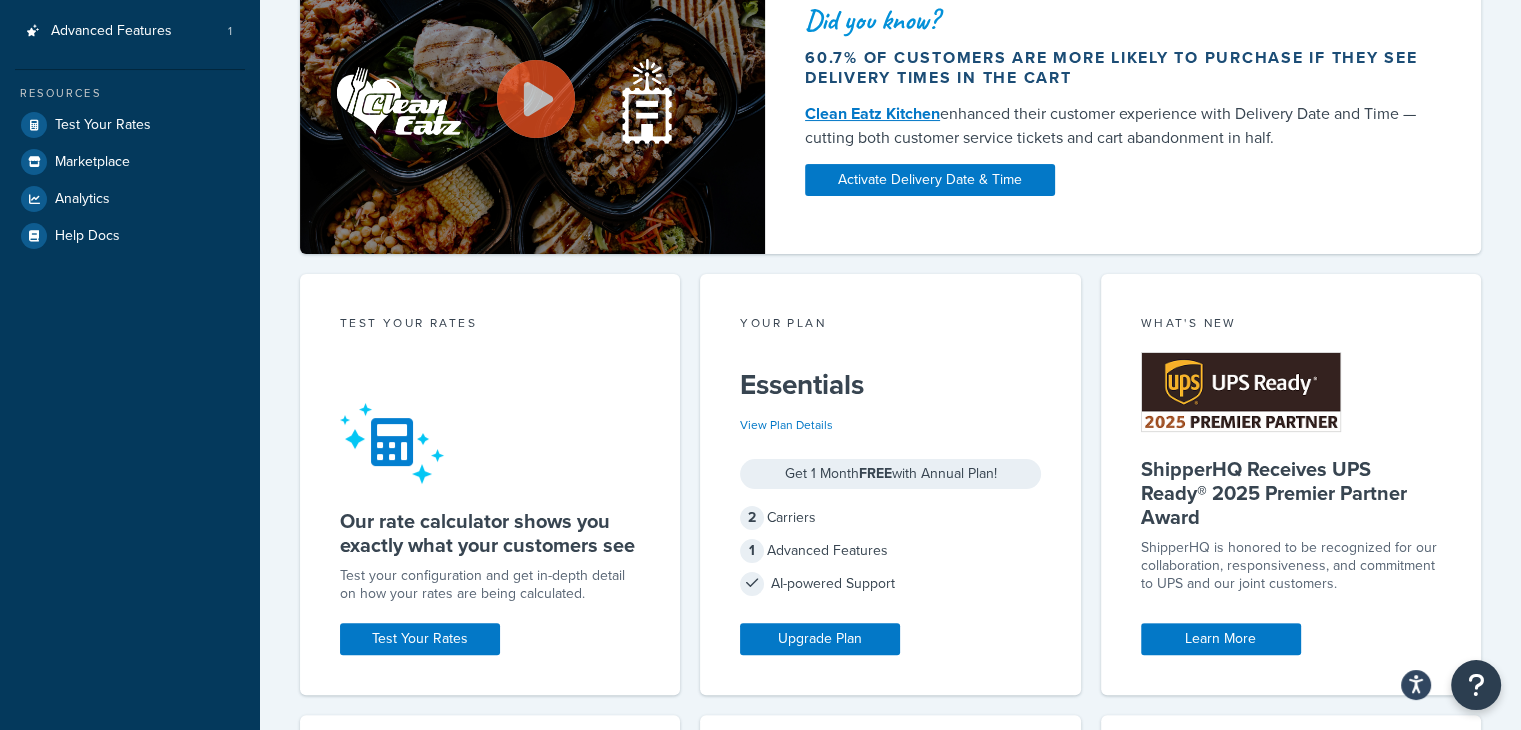 scroll, scrollTop: 470, scrollLeft: 0, axis: vertical 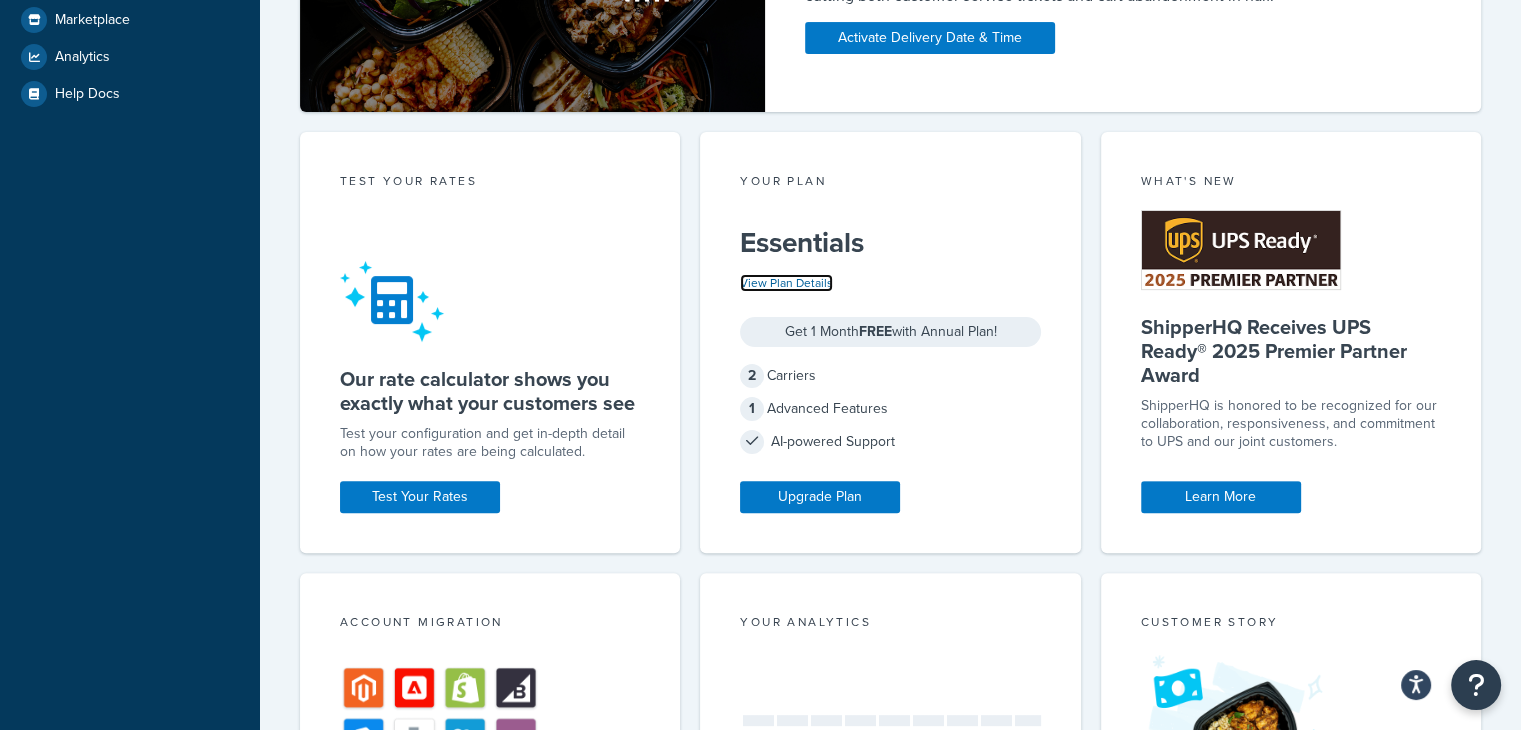 click on "View Plan Details" at bounding box center [786, 283] 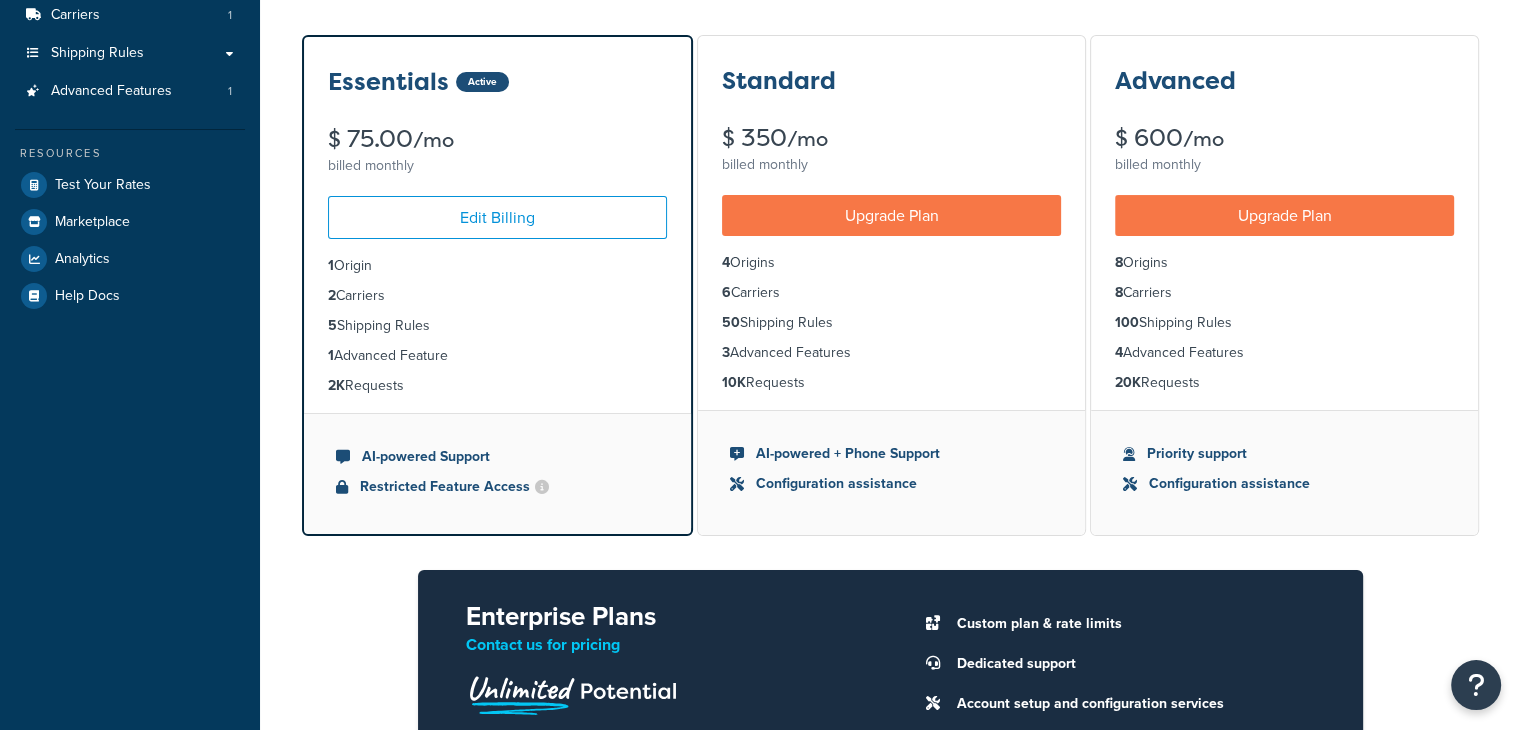 scroll, scrollTop: 0, scrollLeft: 0, axis: both 